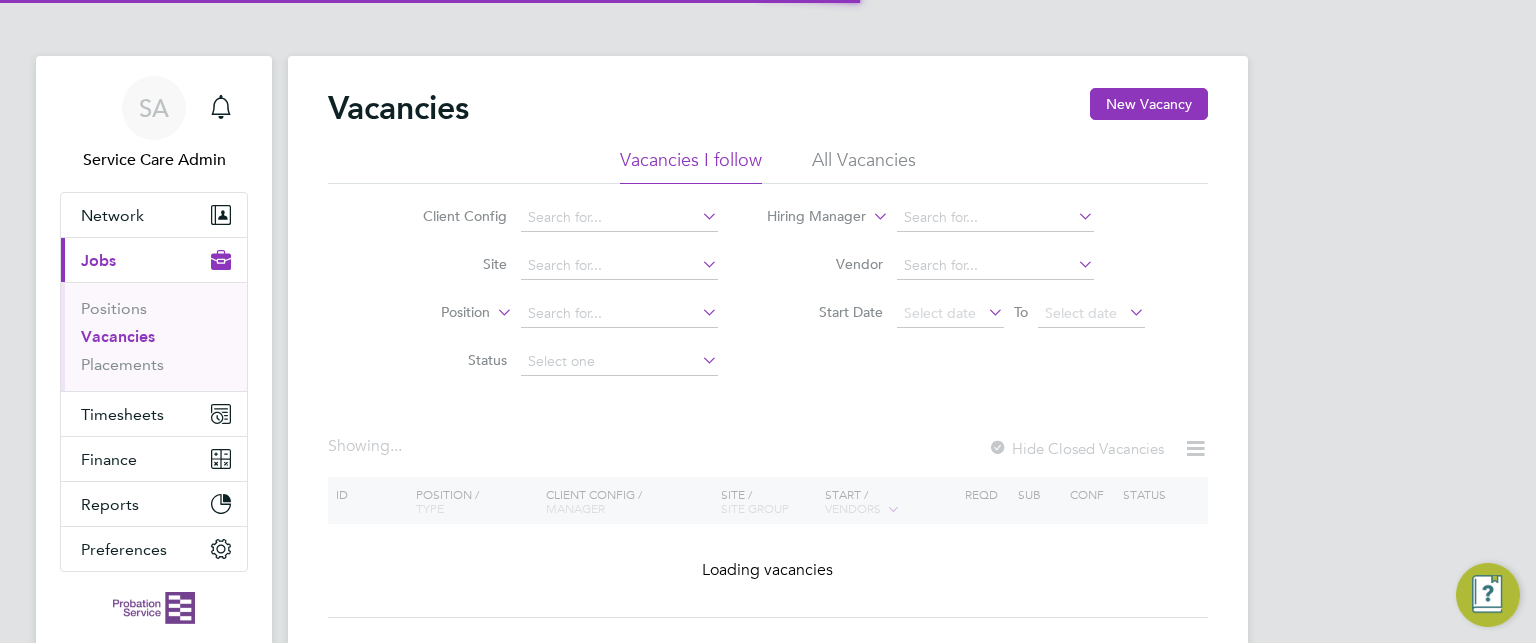 scroll, scrollTop: 0, scrollLeft: 0, axis: both 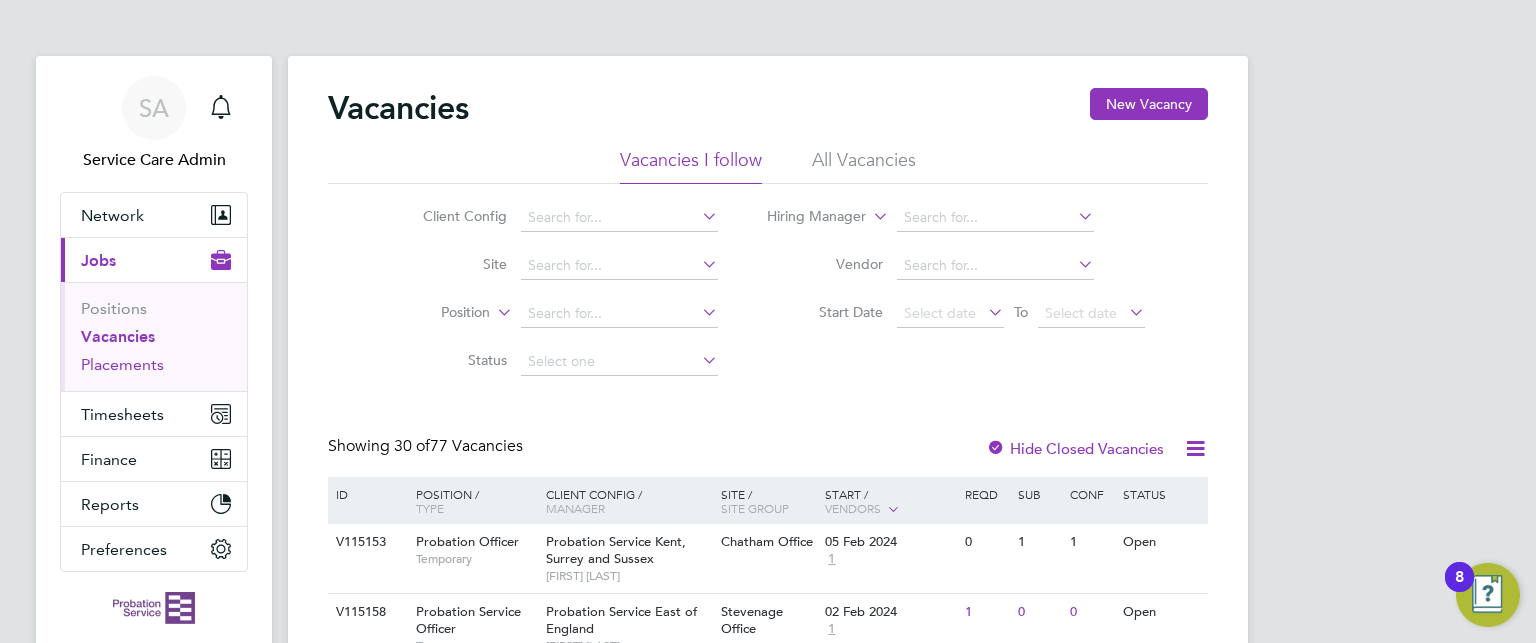 click on "Placements" at bounding box center (122, 364) 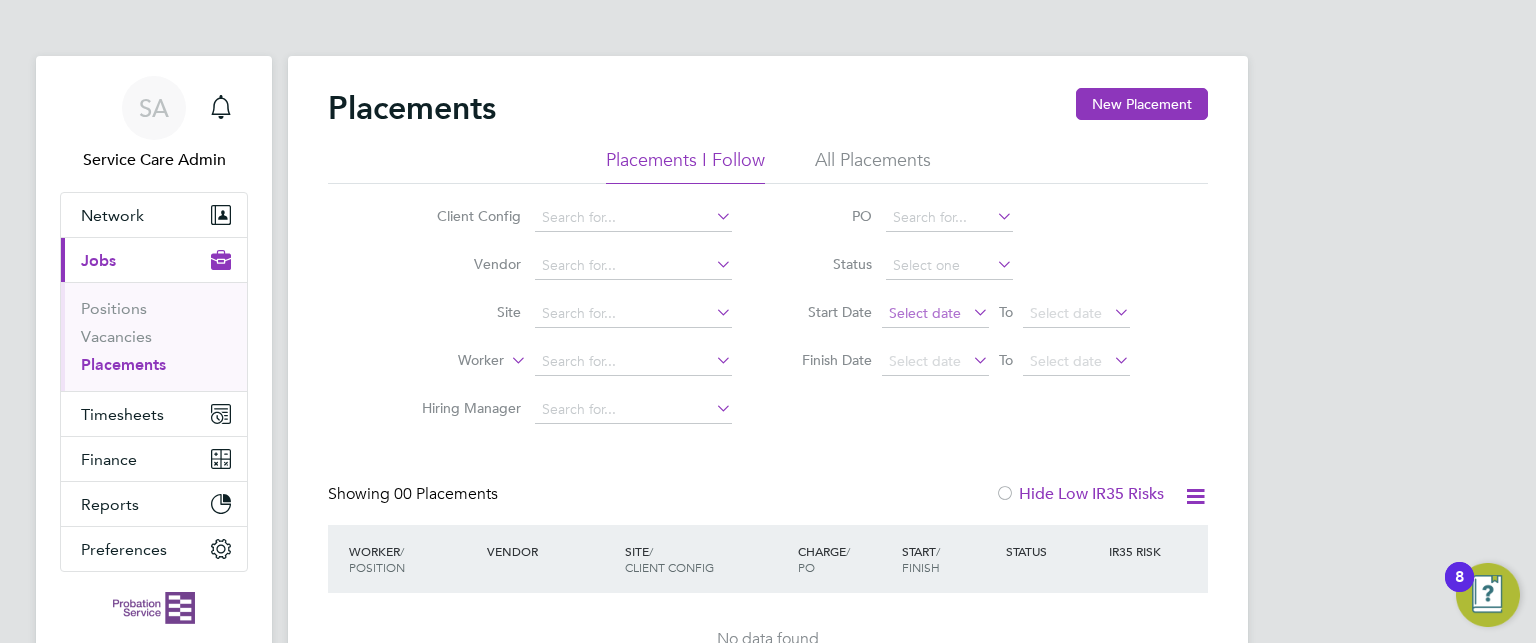 click on "Select date" 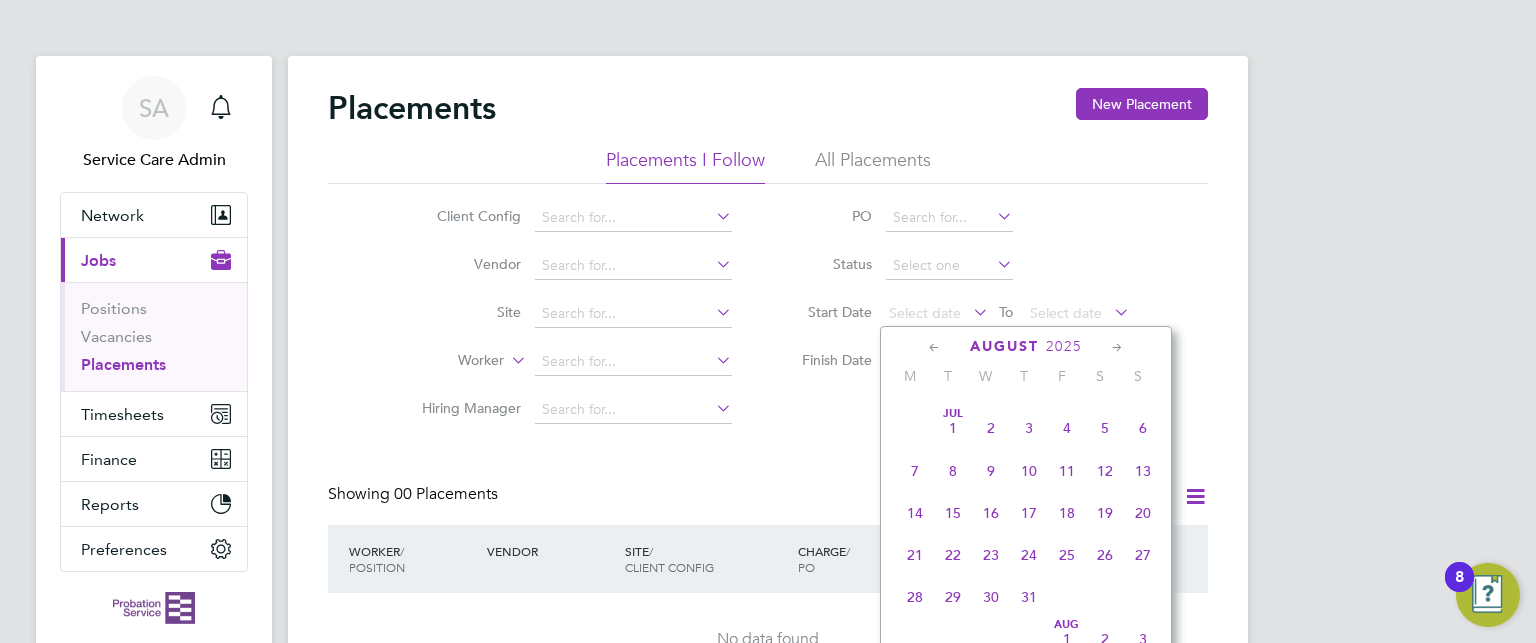 scroll, scrollTop: 452, scrollLeft: 0, axis: vertical 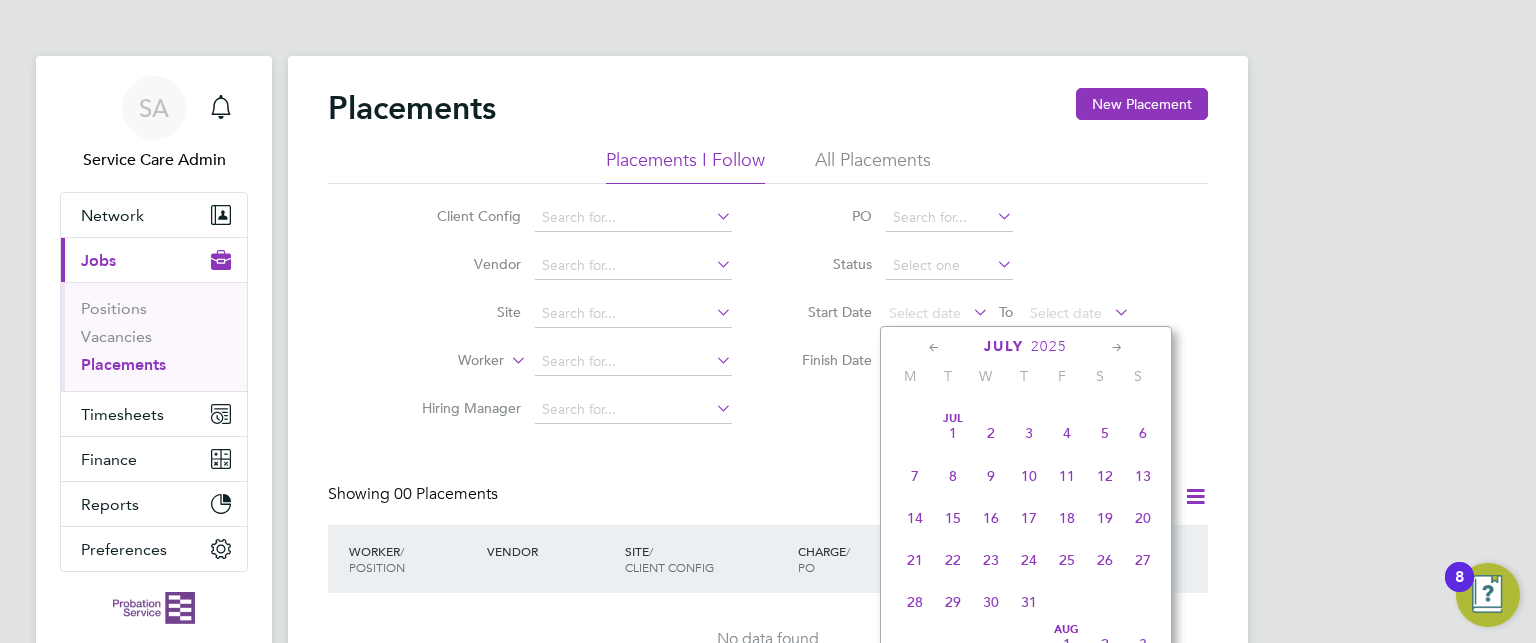 click on "Jul 1" 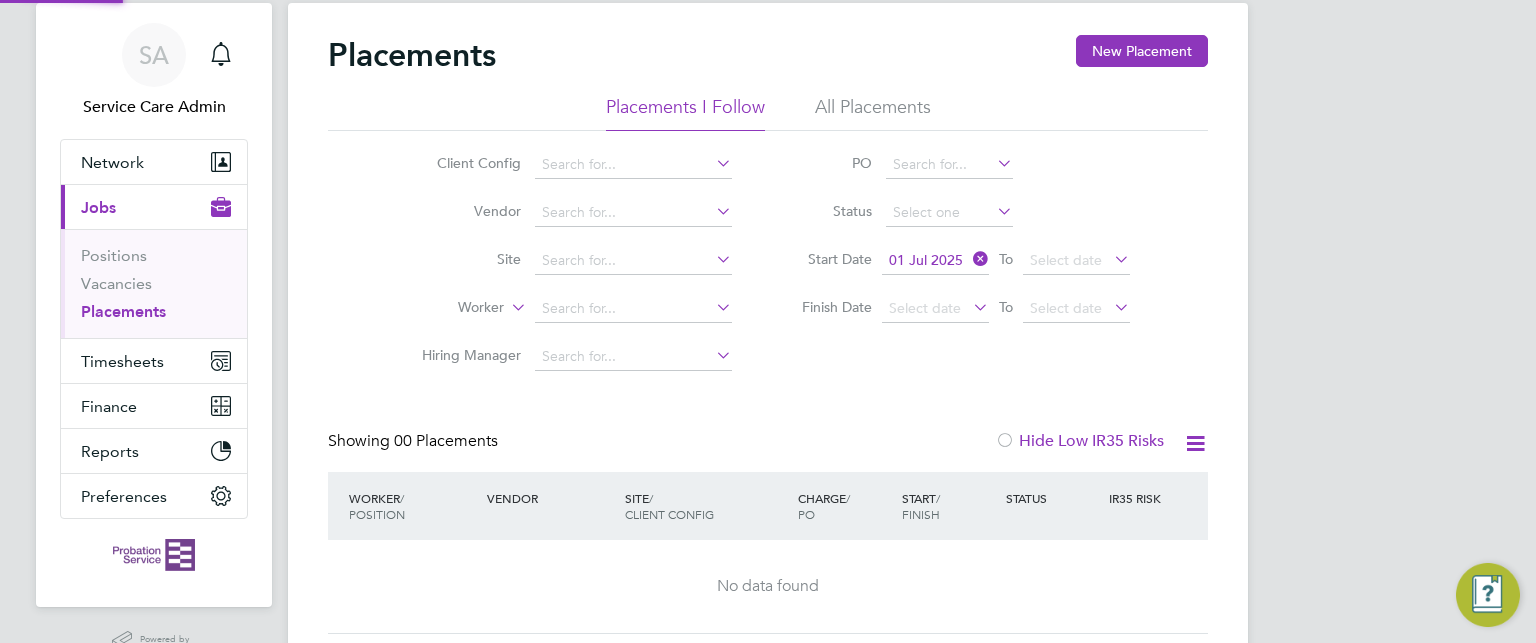 scroll, scrollTop: 100, scrollLeft: 0, axis: vertical 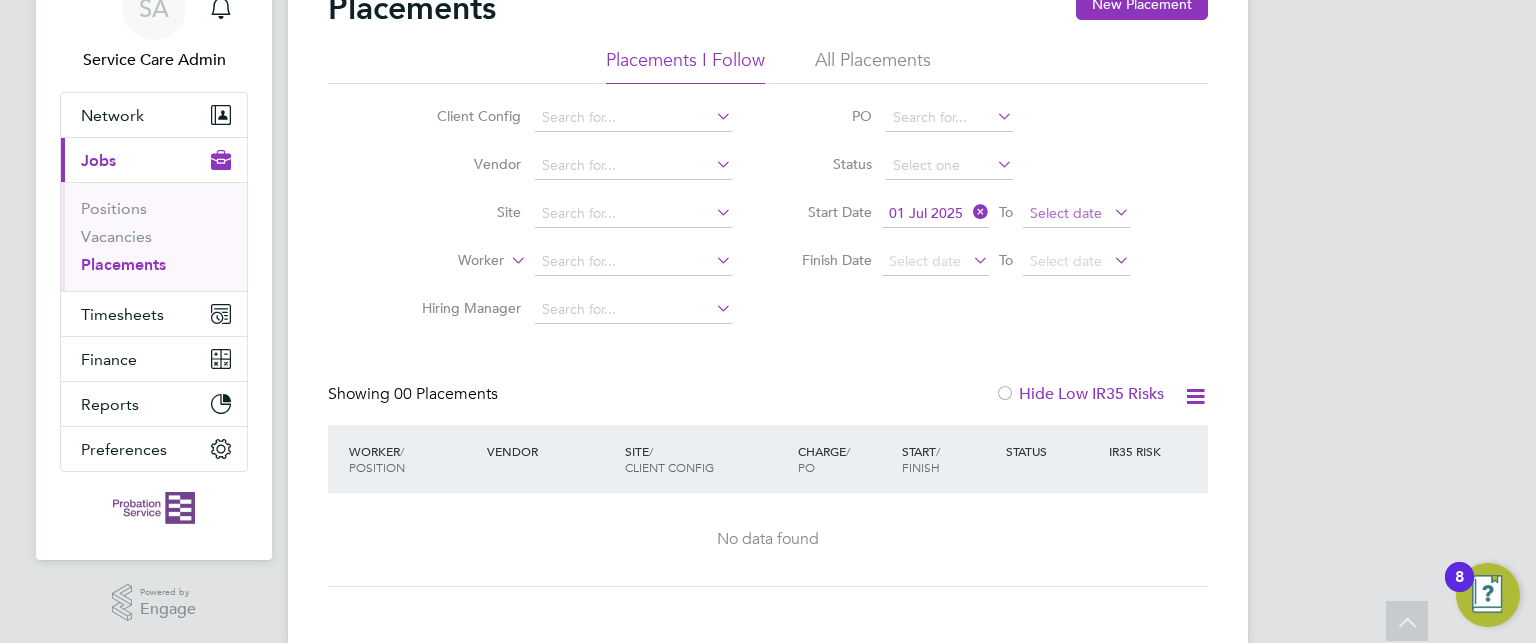 click on "Select date" 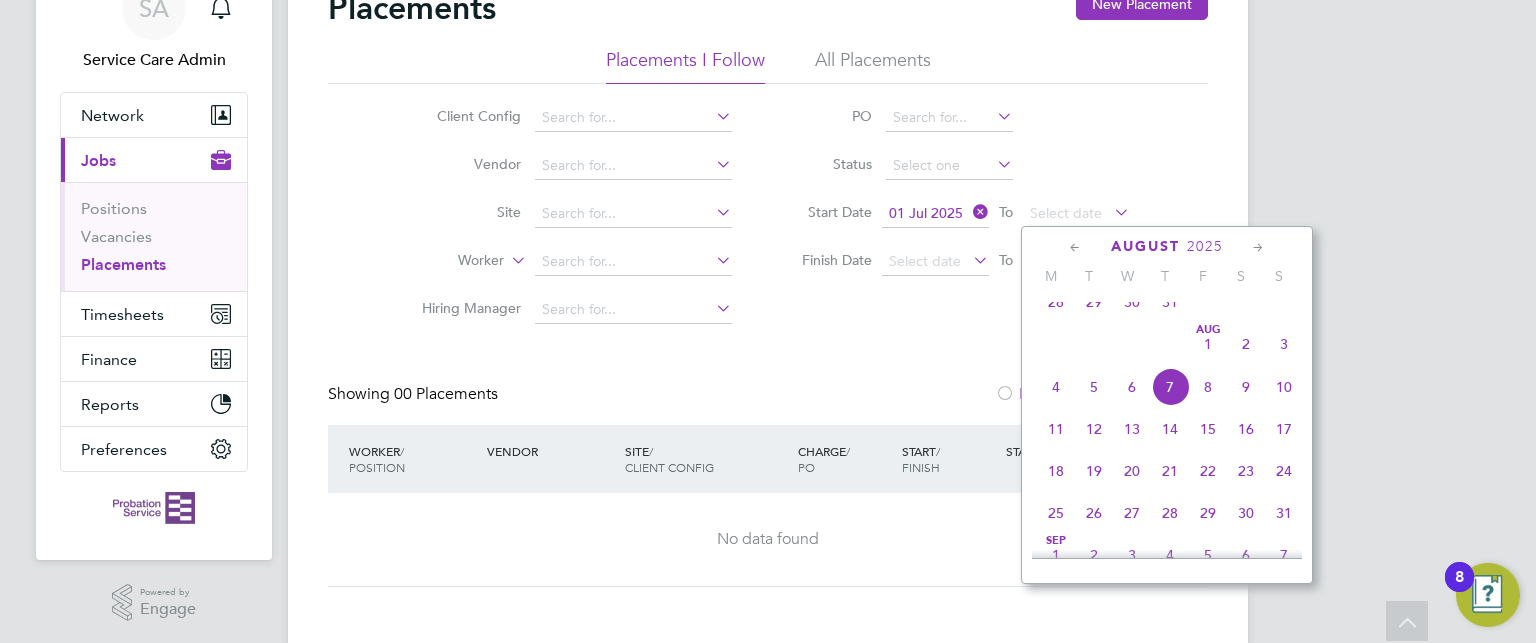 click on "31" 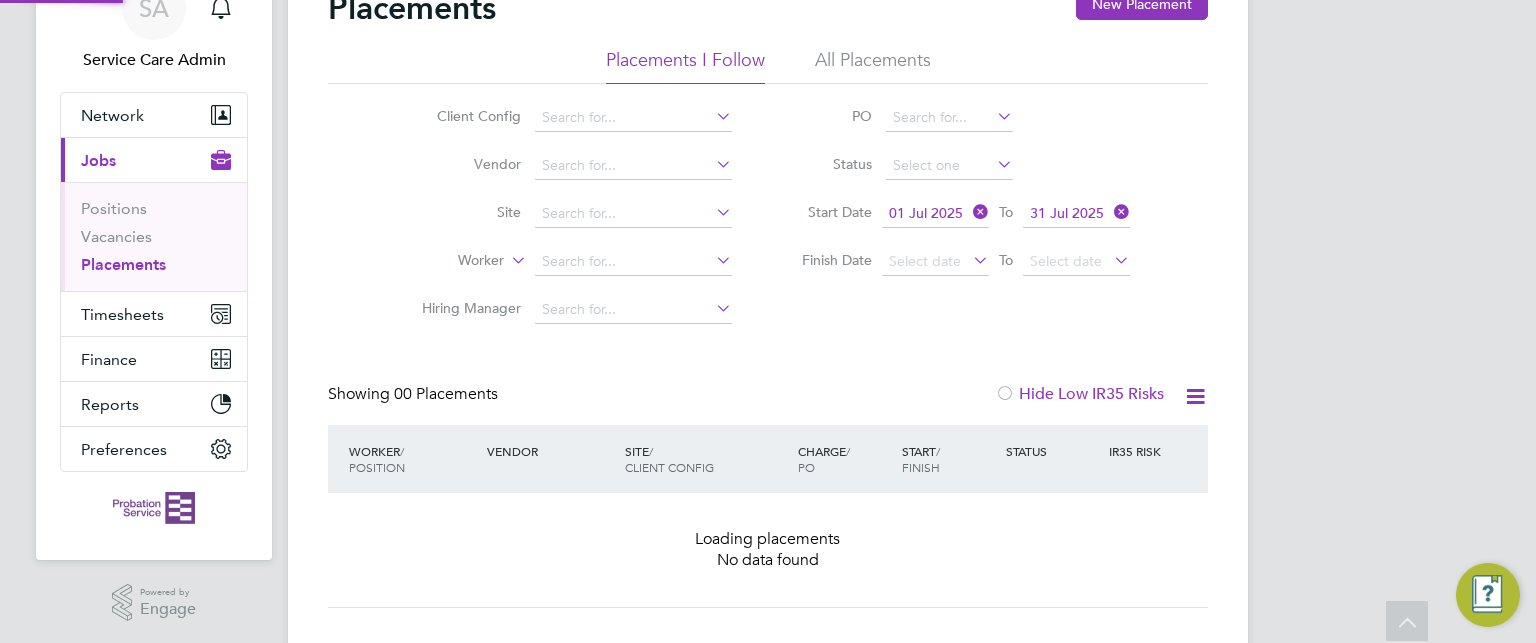 scroll, scrollTop: 0, scrollLeft: 0, axis: both 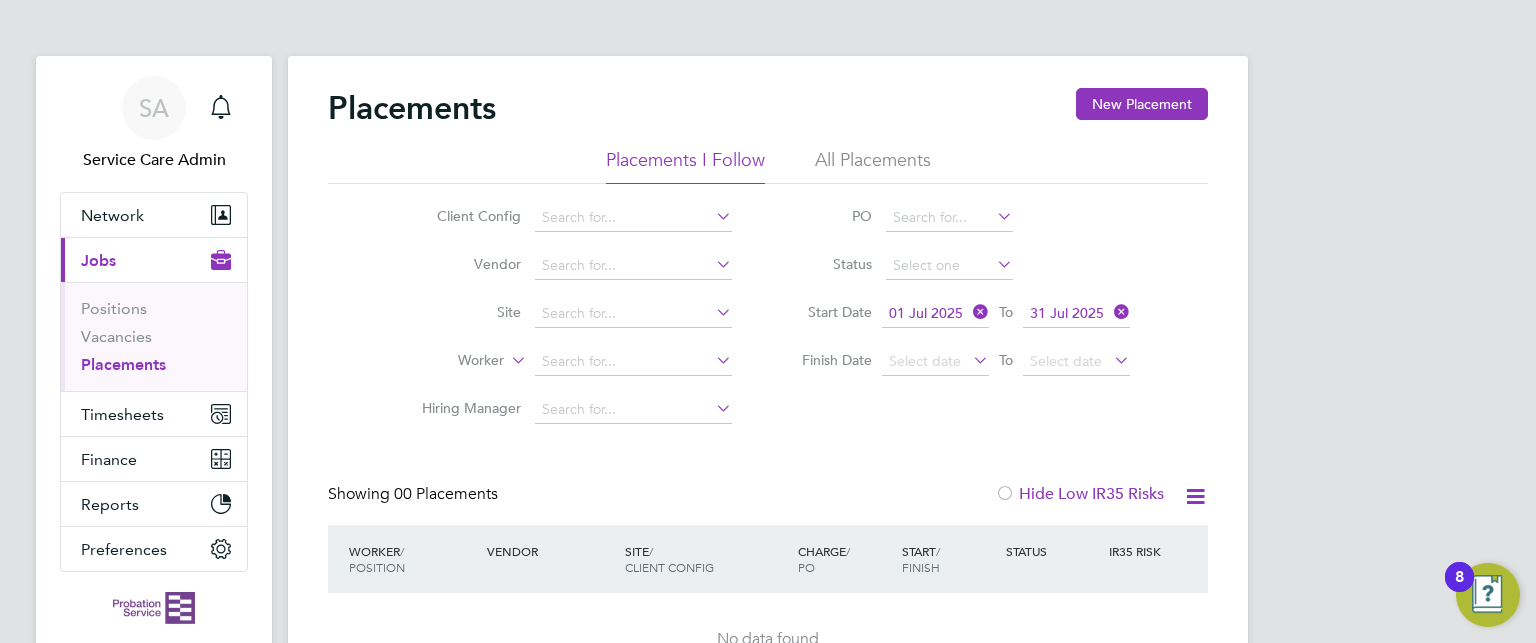 click on "All Placements" 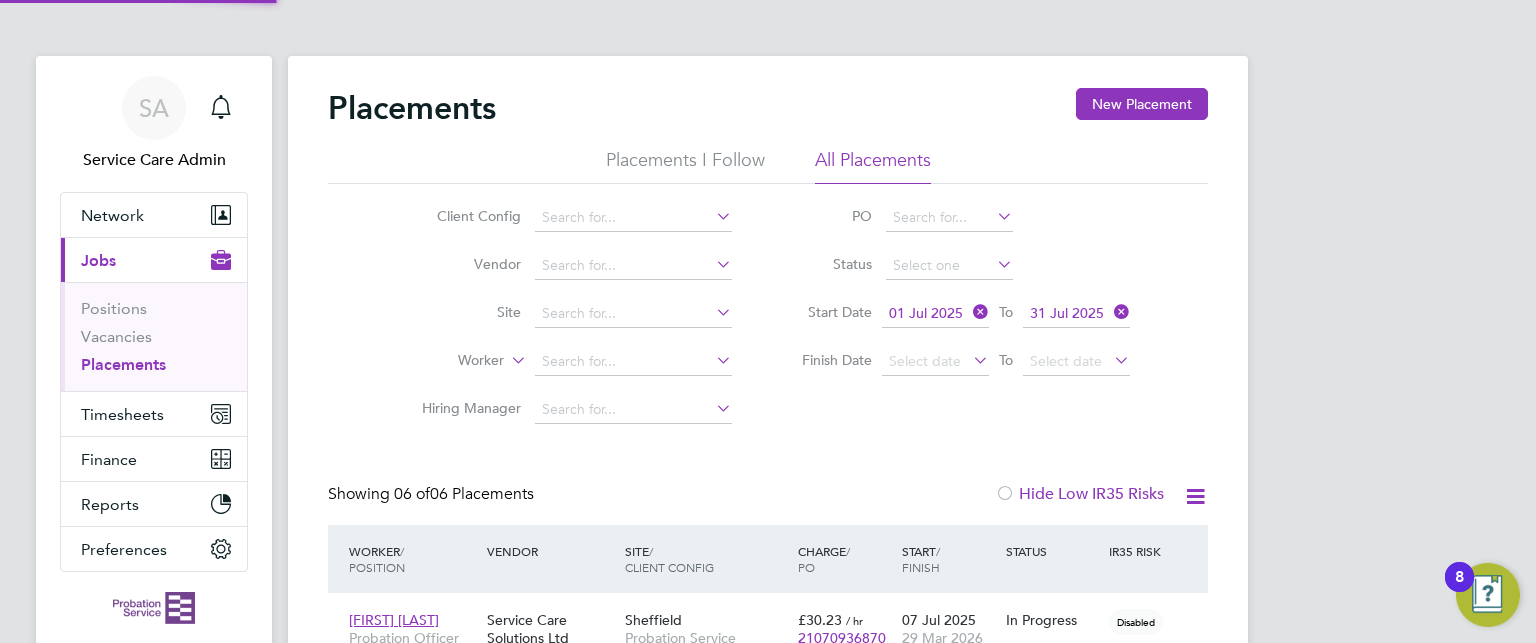scroll, scrollTop: 9, scrollLeft: 9, axis: both 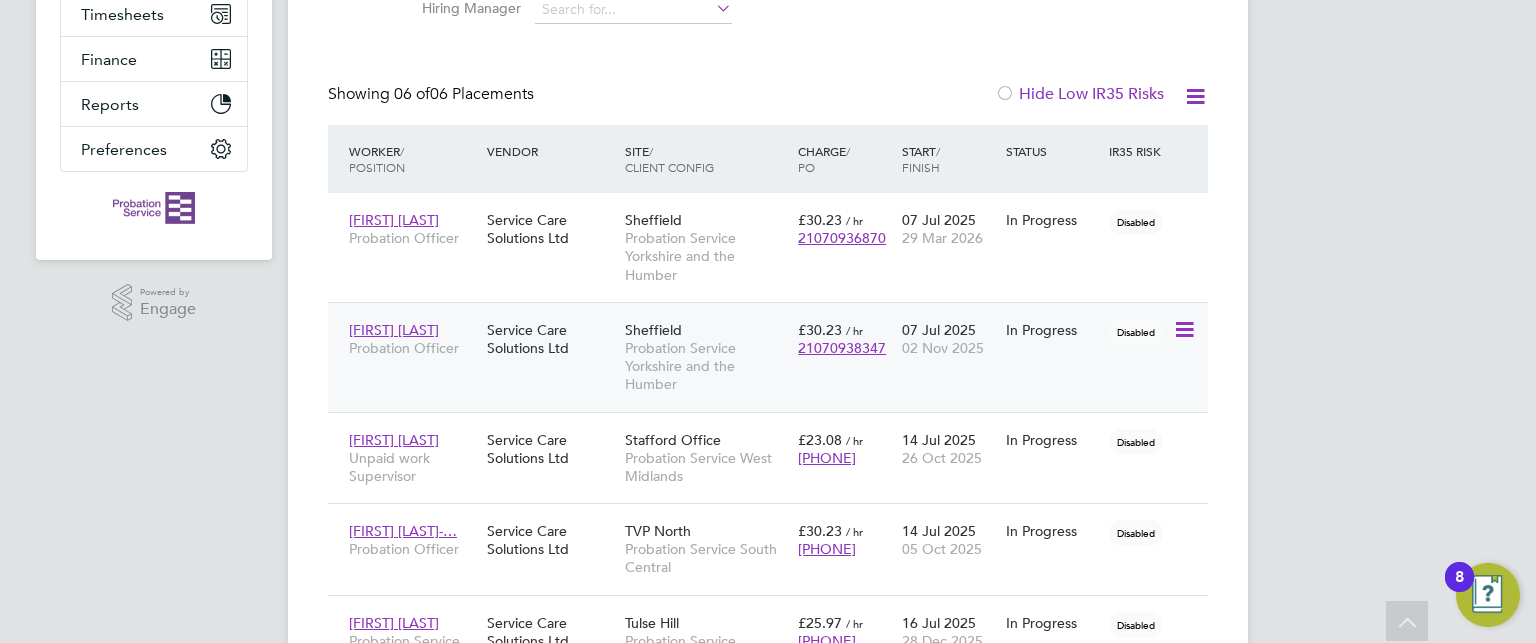 type 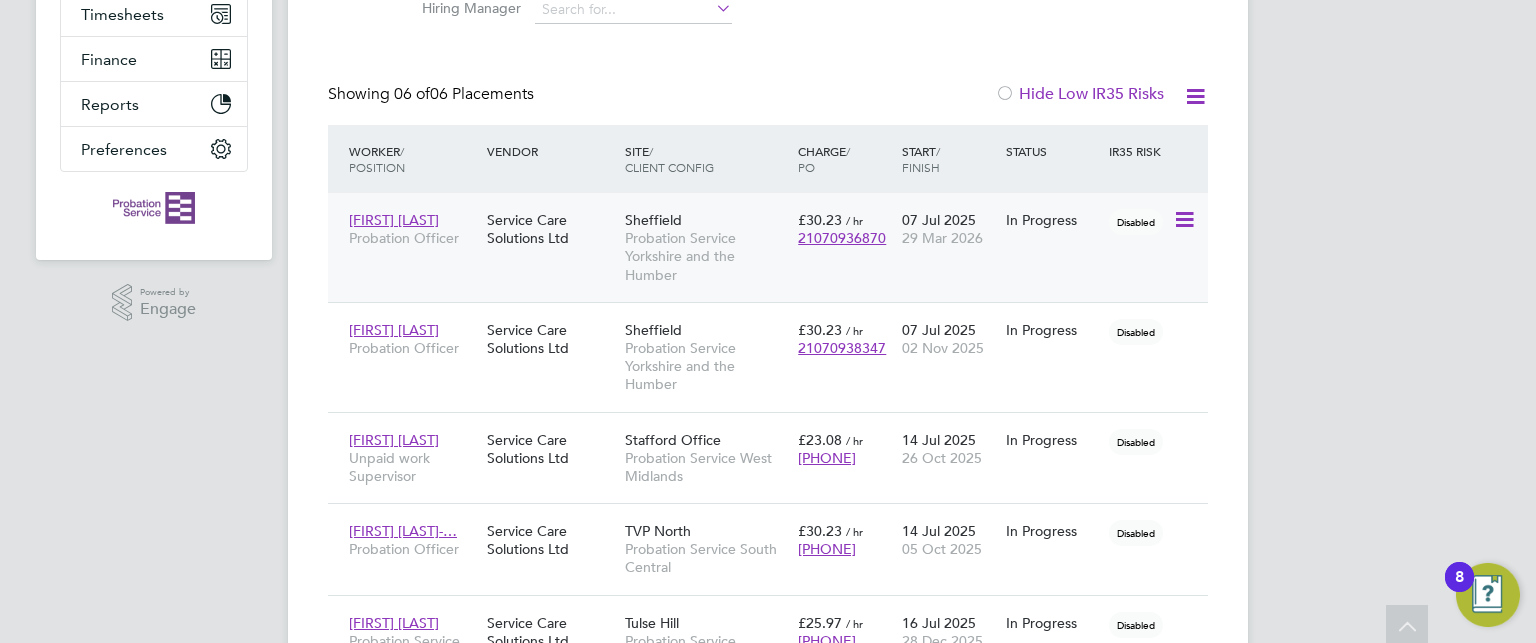 scroll, scrollTop: 0, scrollLeft: 0, axis: both 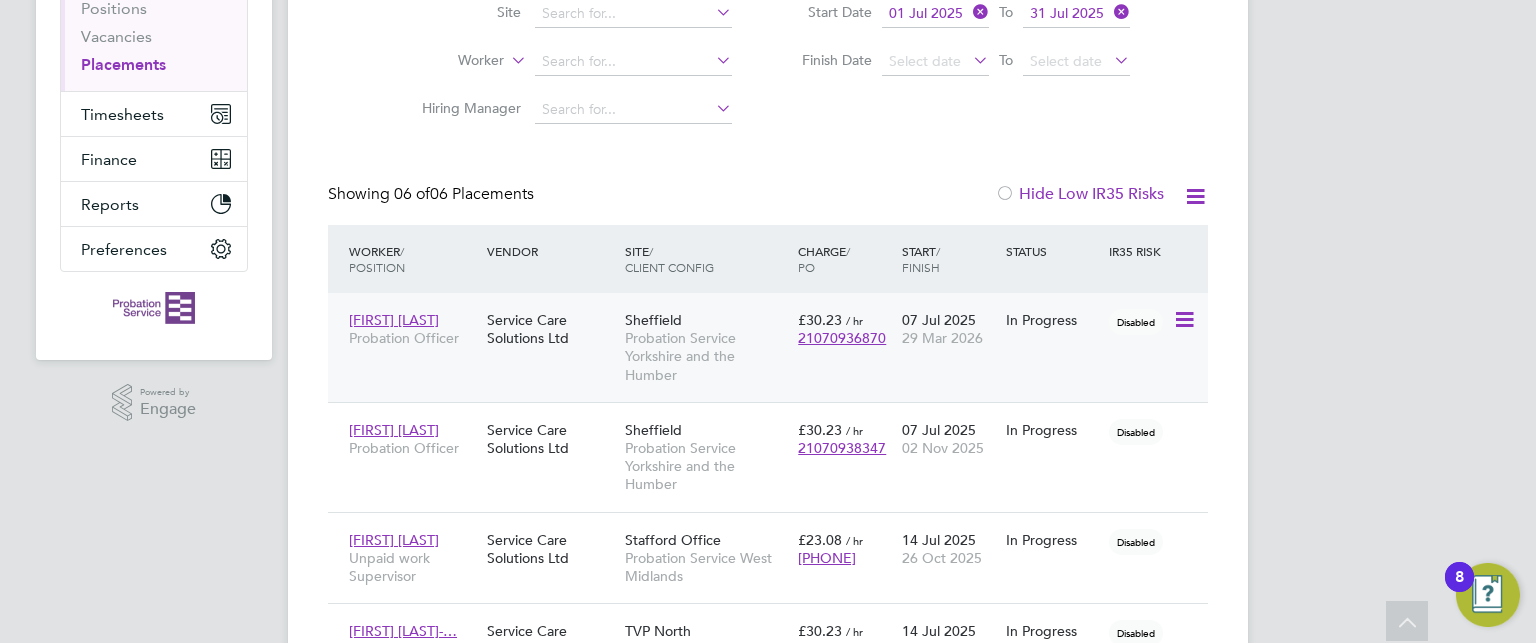 click on "Probation Service Yorkshire and the Humber" 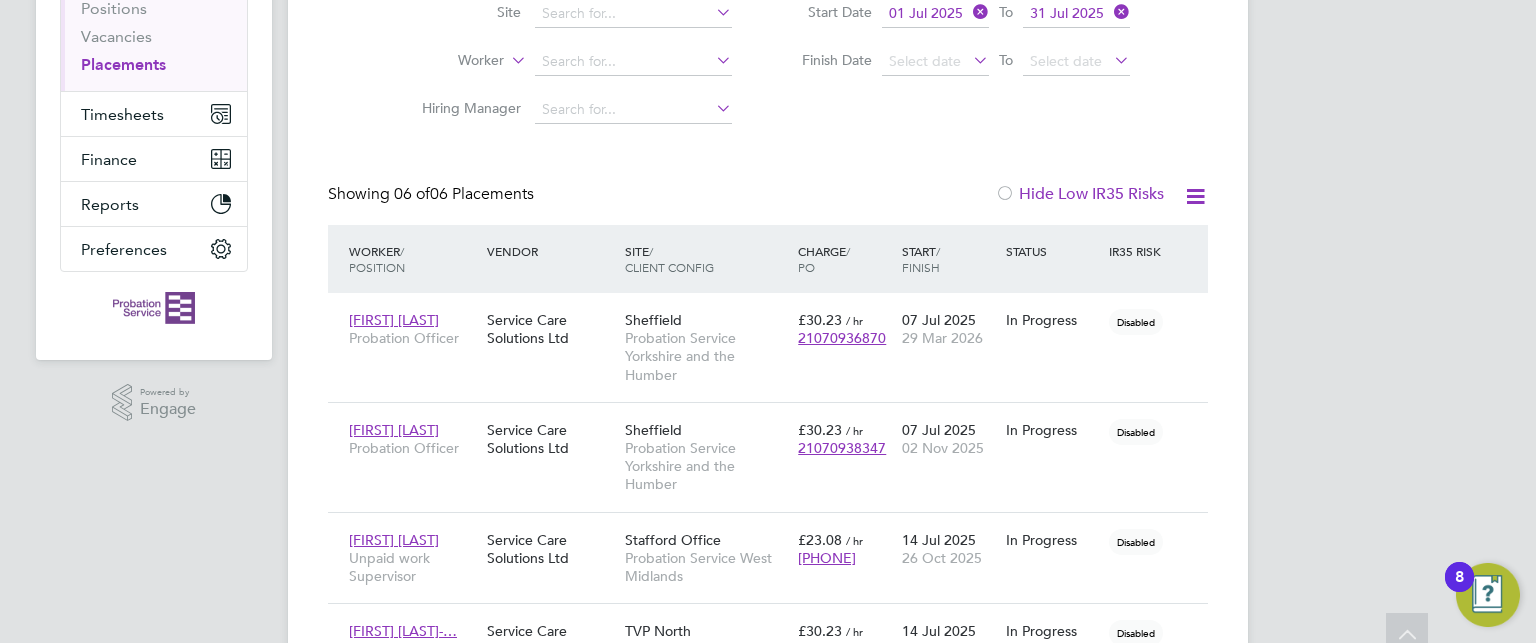 scroll, scrollTop: 0, scrollLeft: 0, axis: both 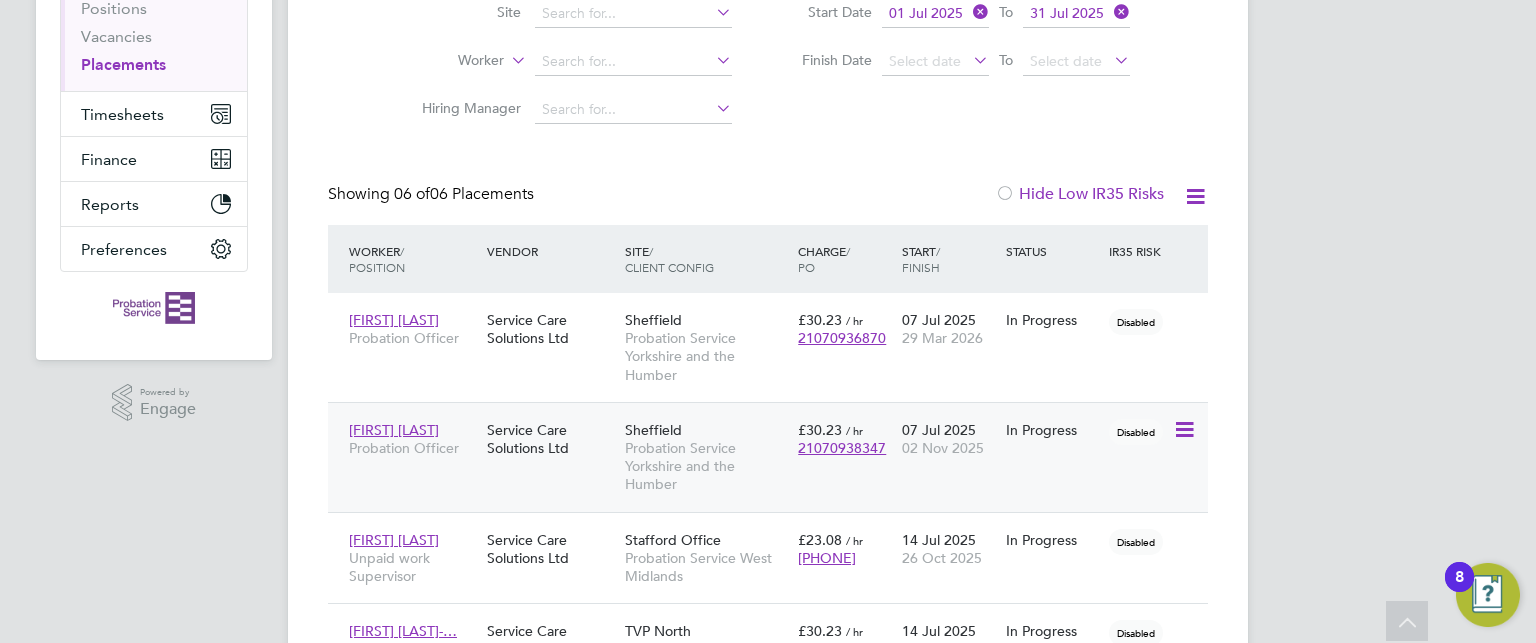 click on "Probation Service Yorkshire and the Humber" 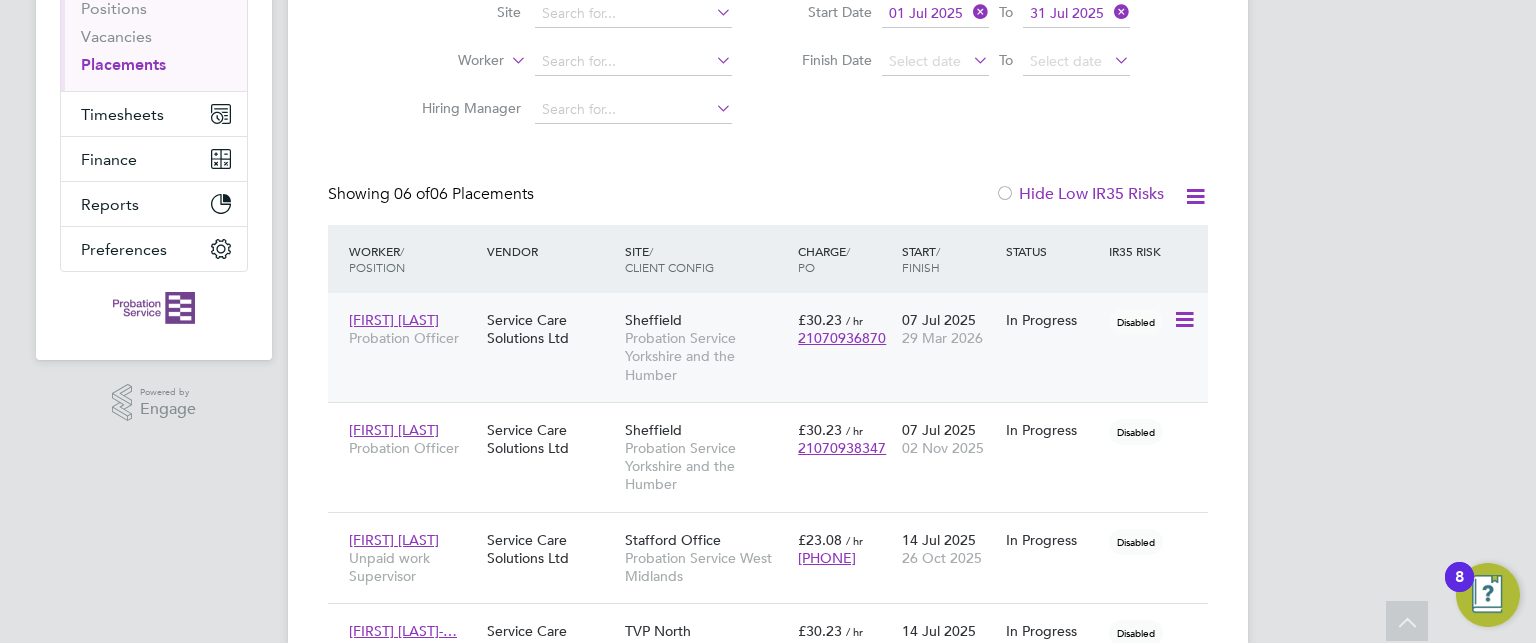 scroll, scrollTop: 400, scrollLeft: 0, axis: vertical 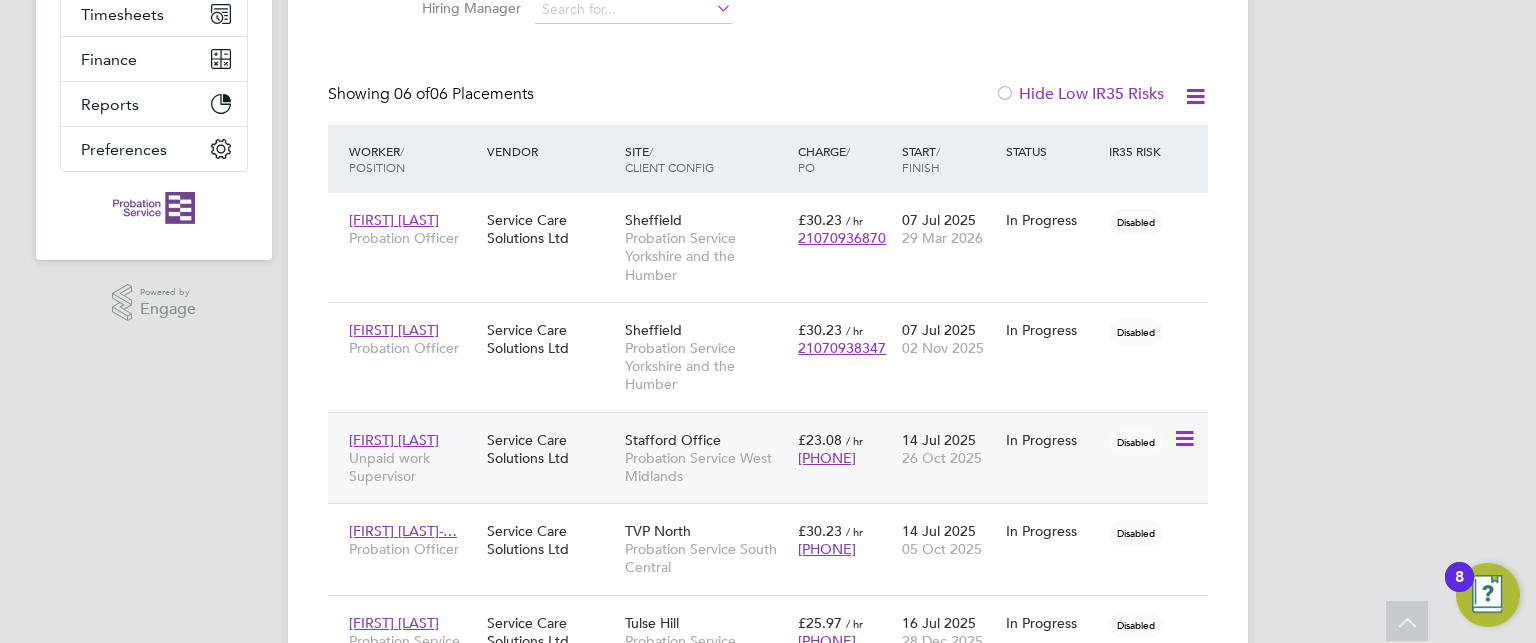 click on "Service Care Solutions Ltd" 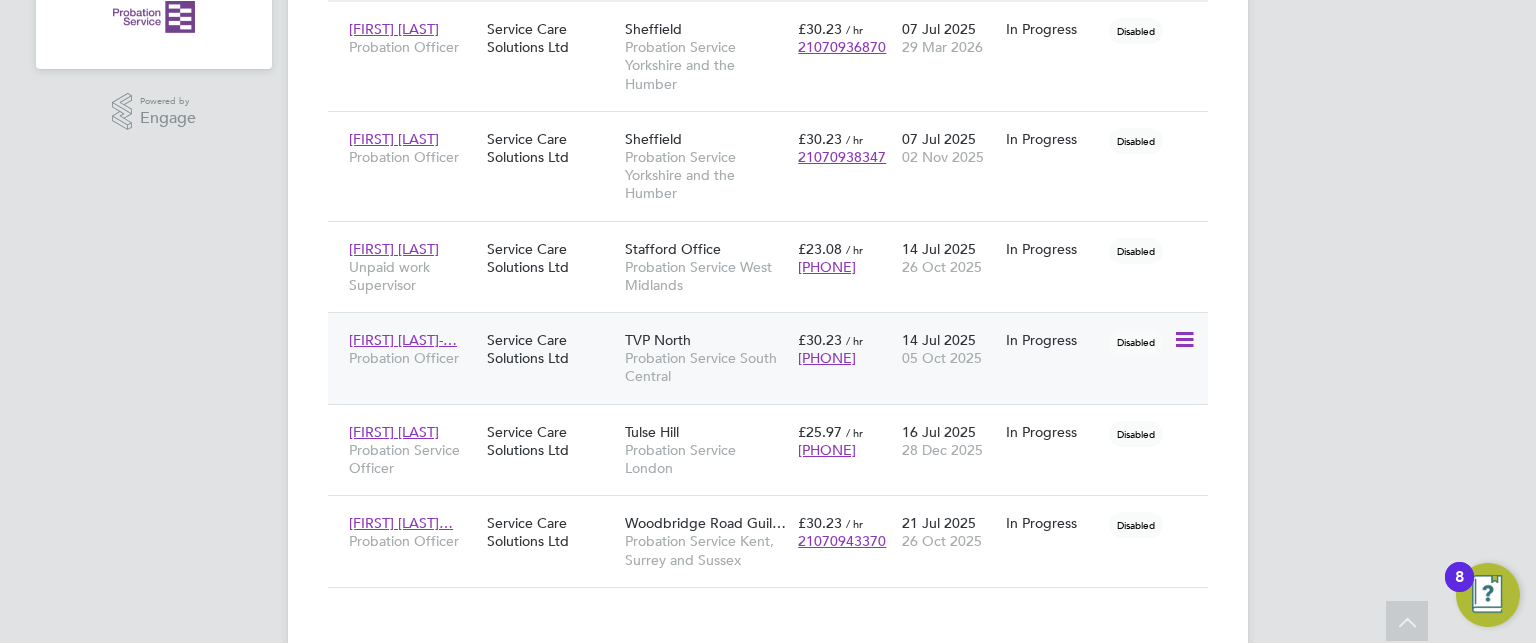 scroll, scrollTop: 600, scrollLeft: 0, axis: vertical 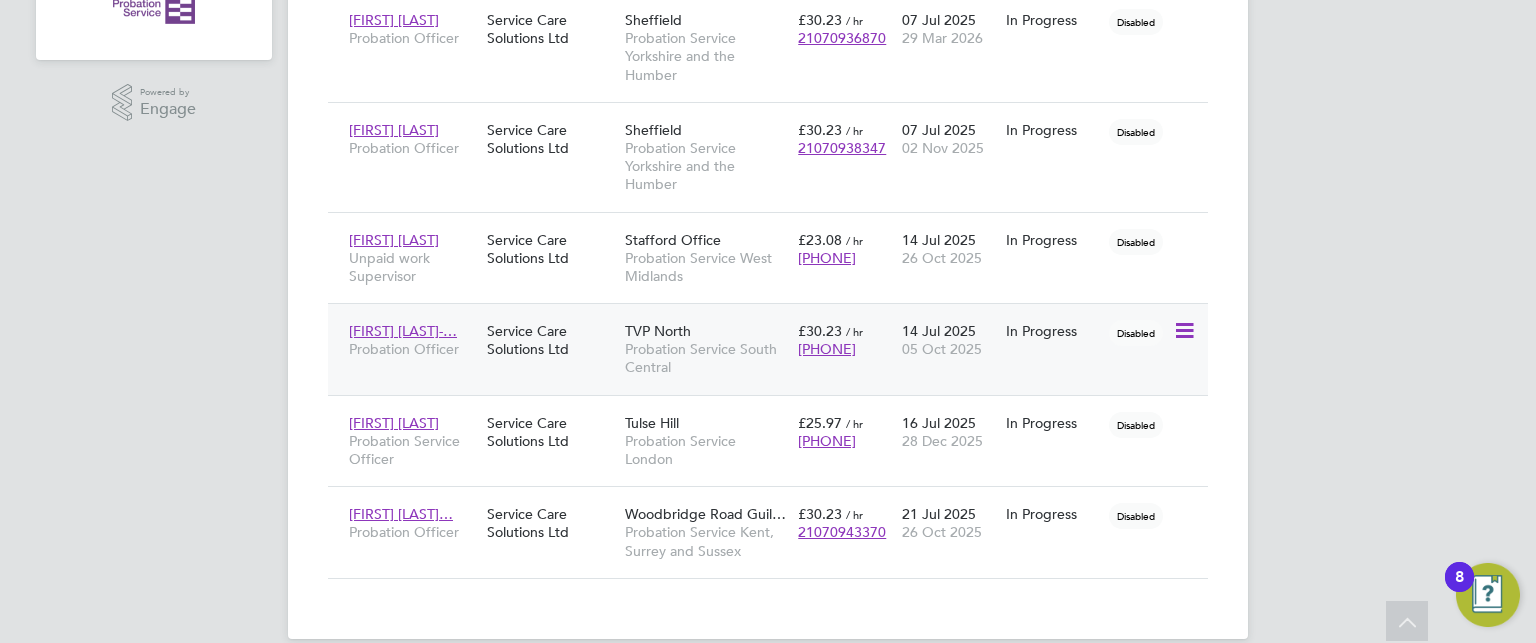 click on "Service Care Solutions Ltd" 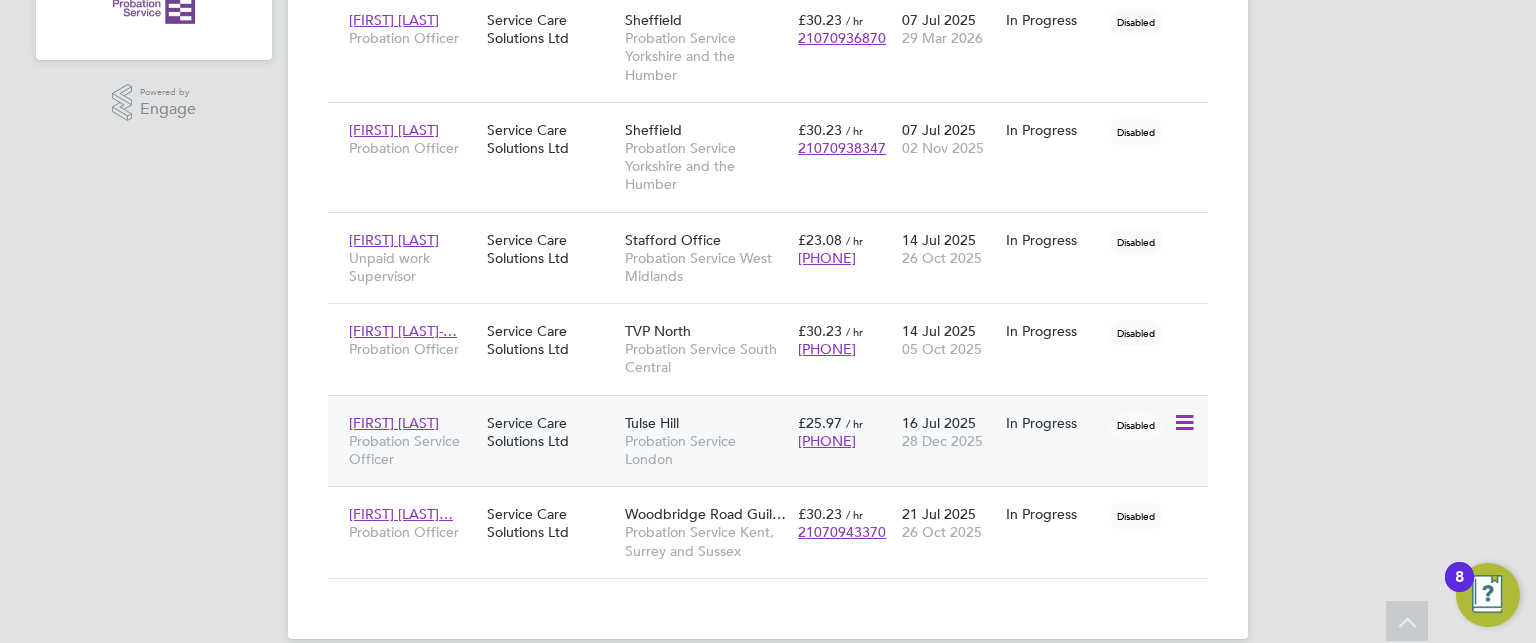 click on "Probation Service London" 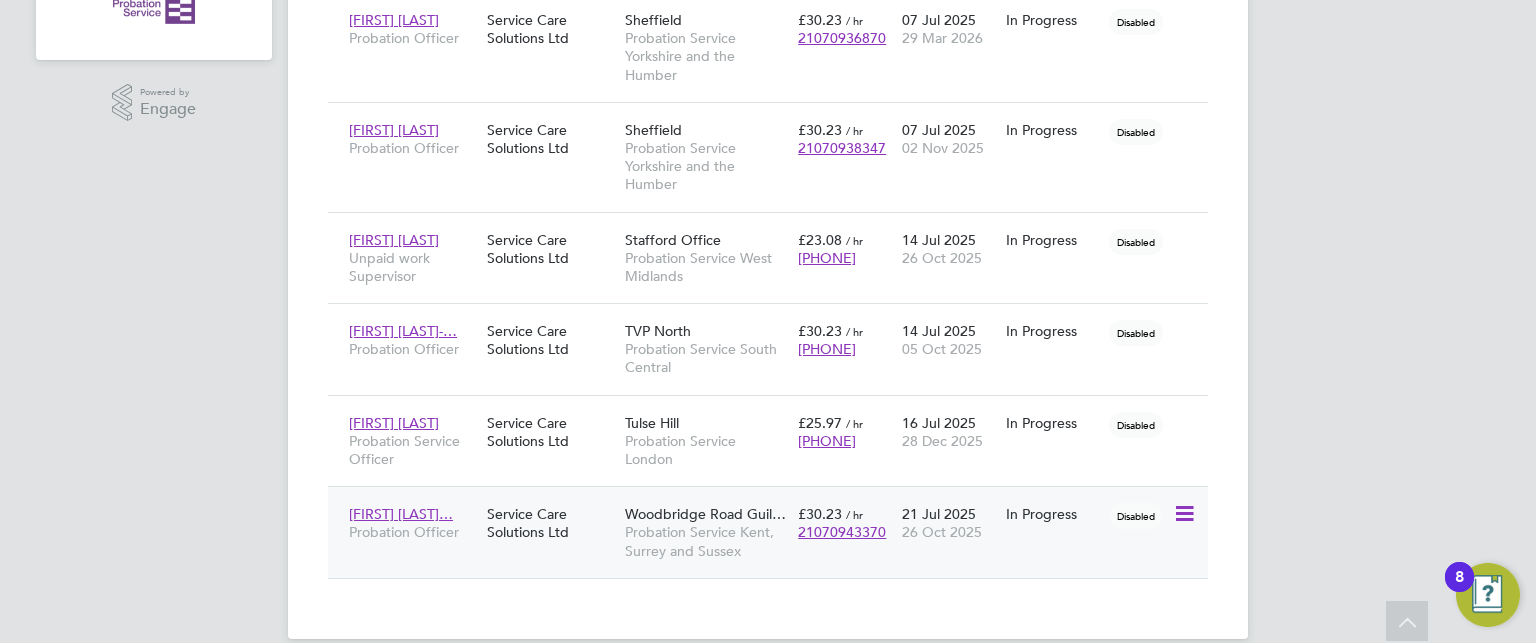 click on "Probation Service Kent, Surrey and Sussex" 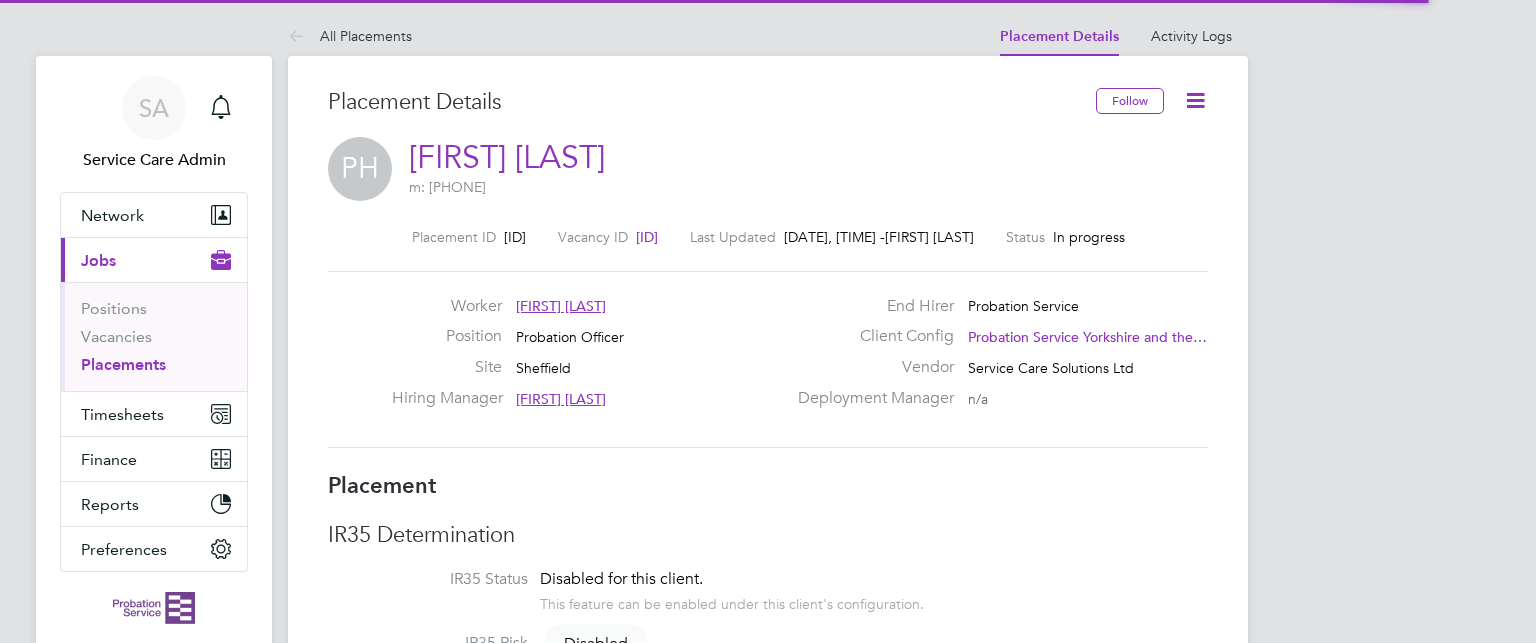 scroll, scrollTop: 0, scrollLeft: 0, axis: both 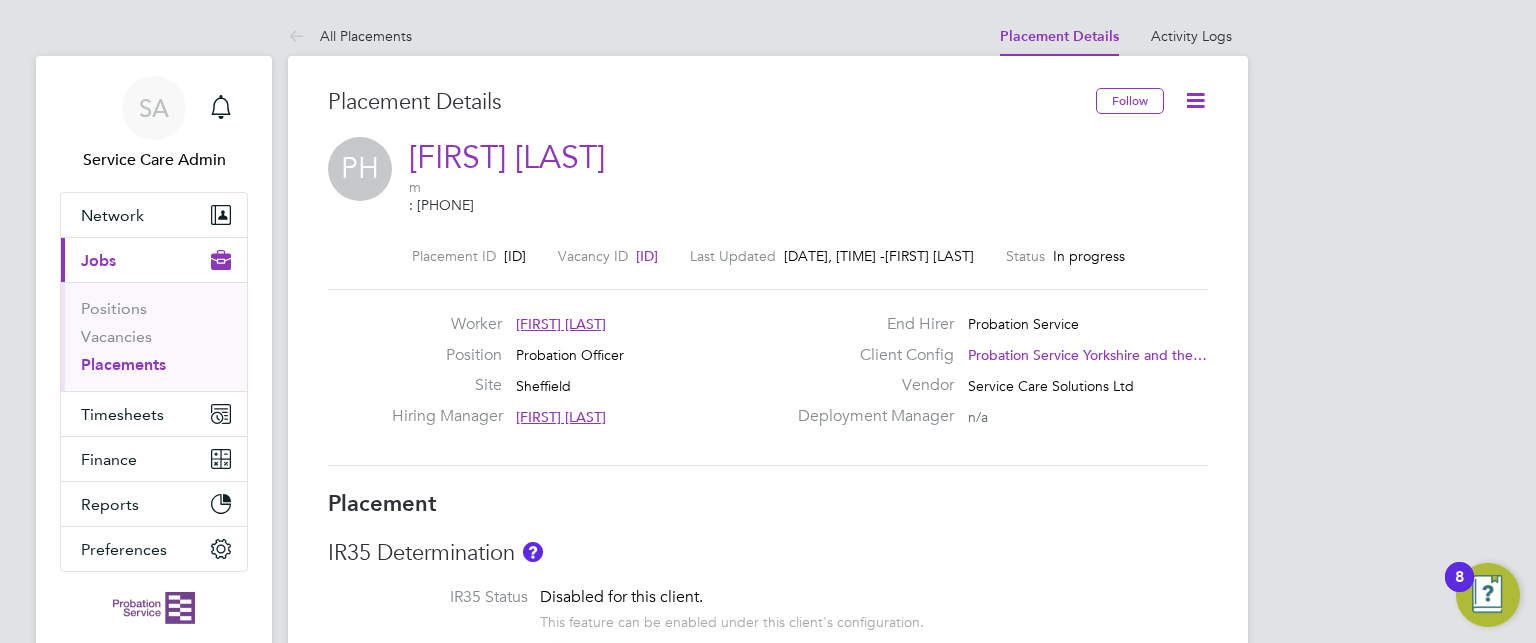 click on "V0168337" 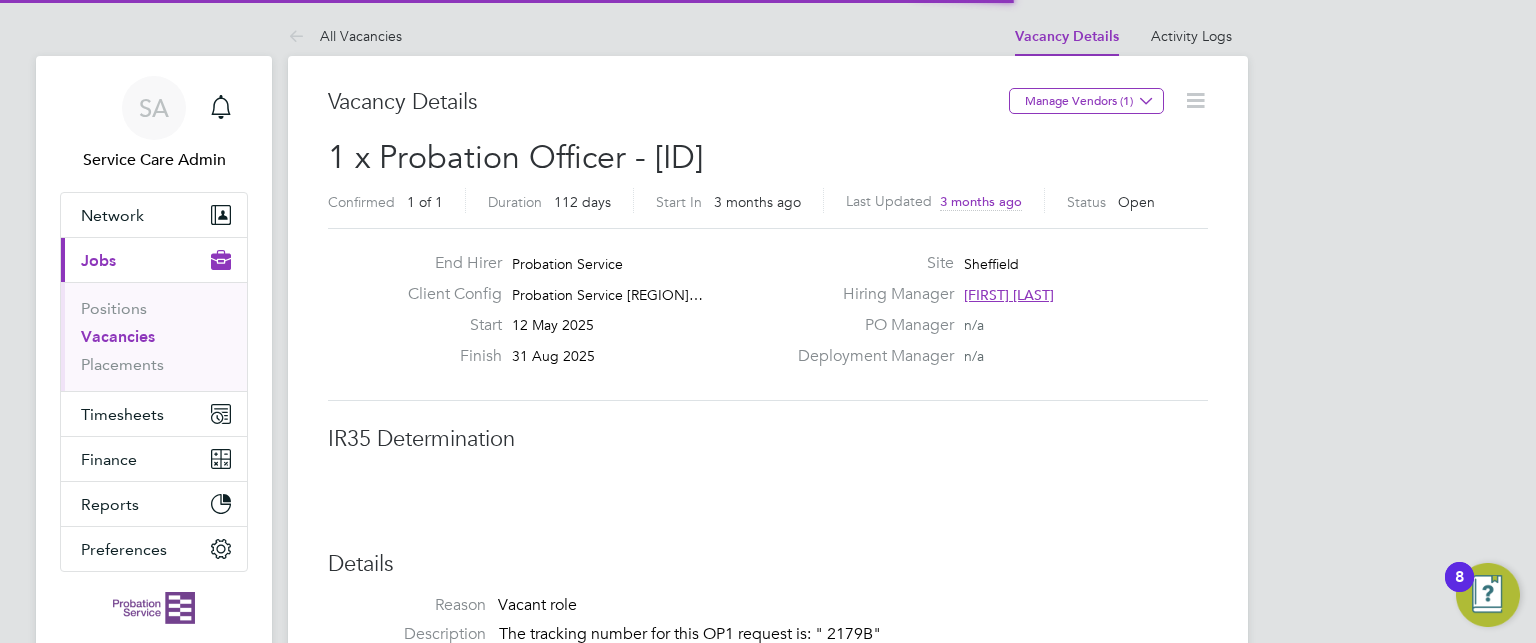 scroll, scrollTop: 10, scrollLeft: 9, axis: both 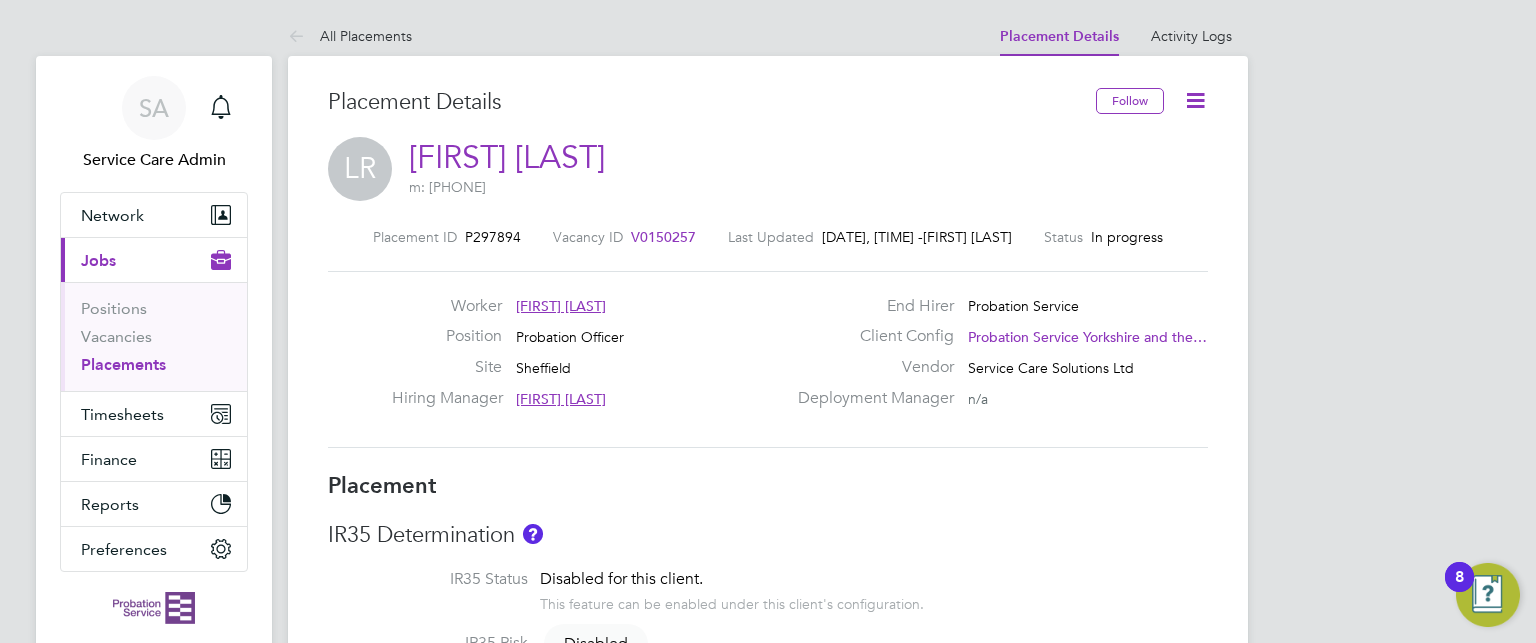 click on "V0150257" 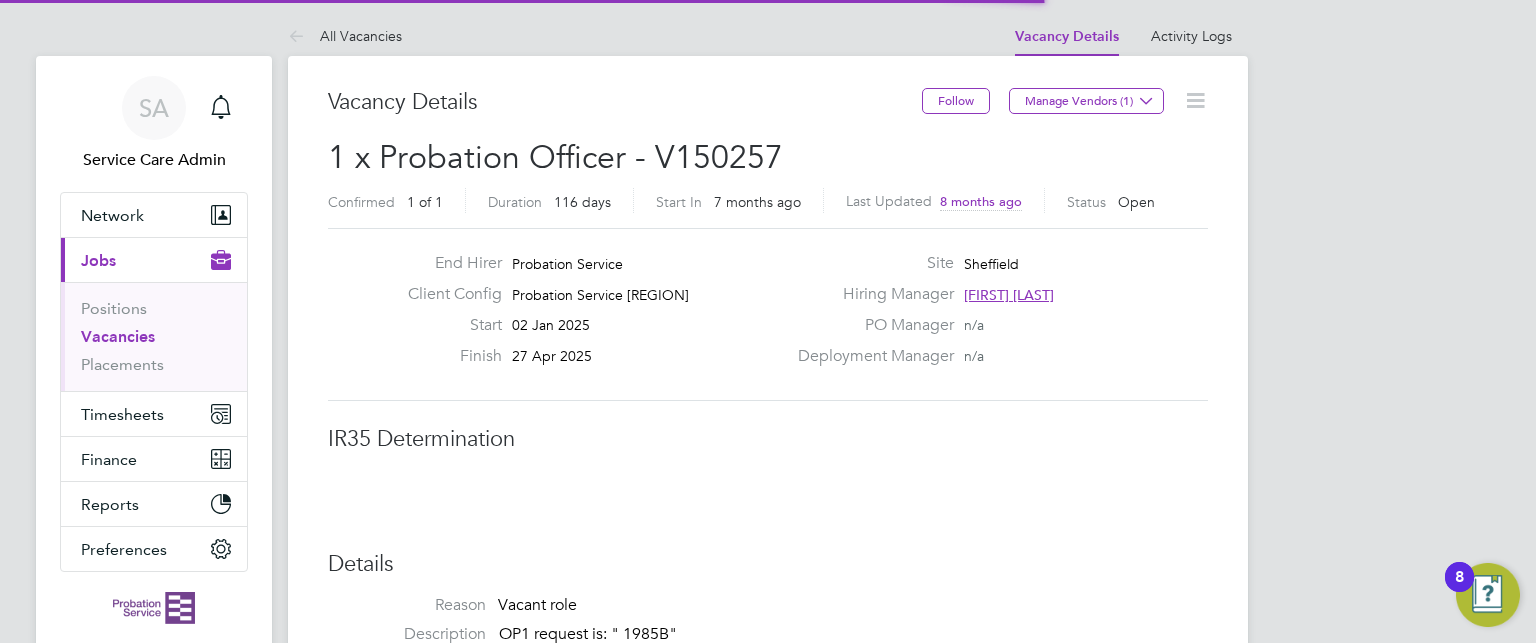 scroll, scrollTop: 10, scrollLeft: 9, axis: both 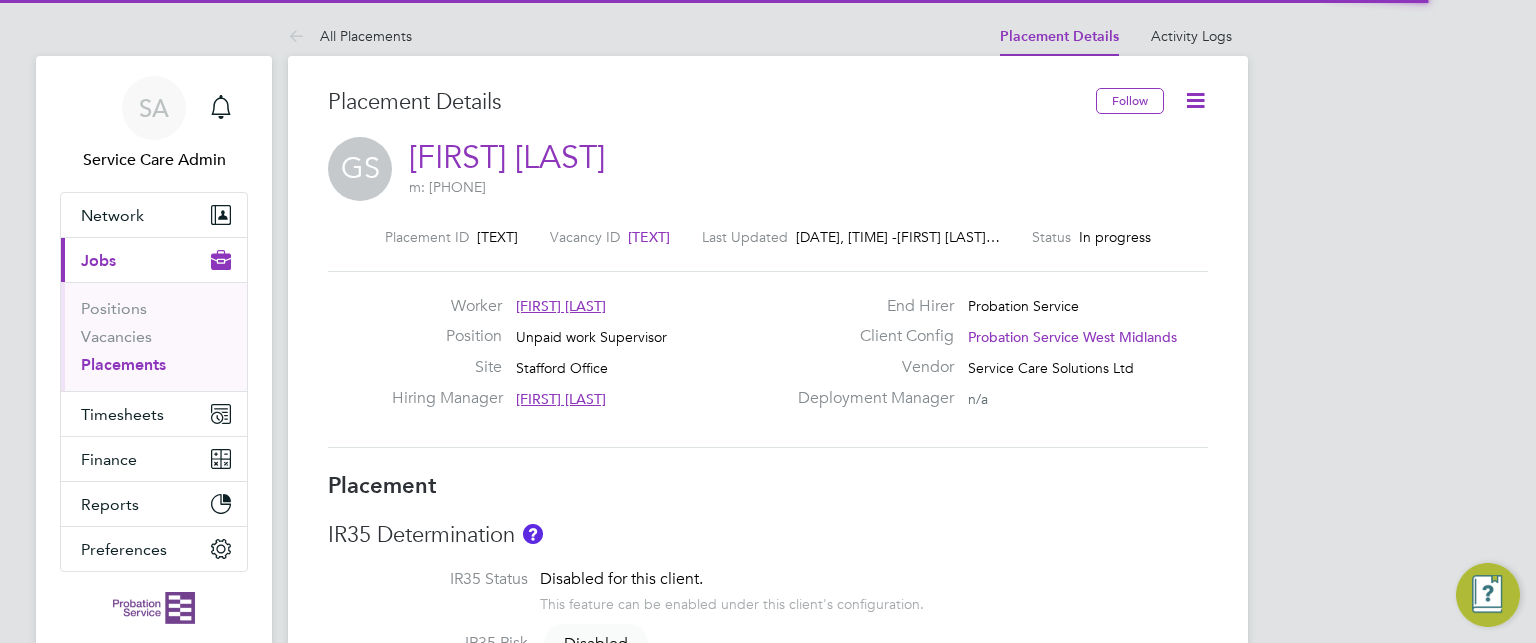 click on "V0175447" 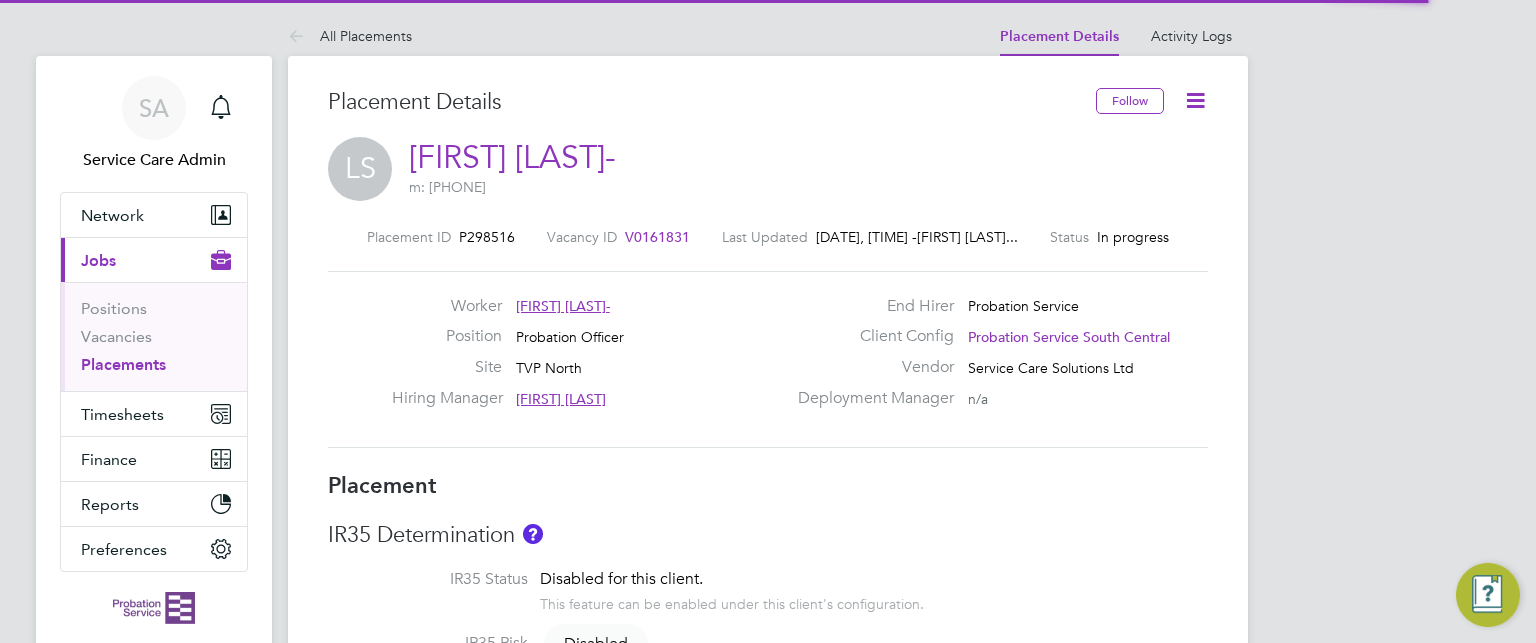 scroll, scrollTop: 0, scrollLeft: 0, axis: both 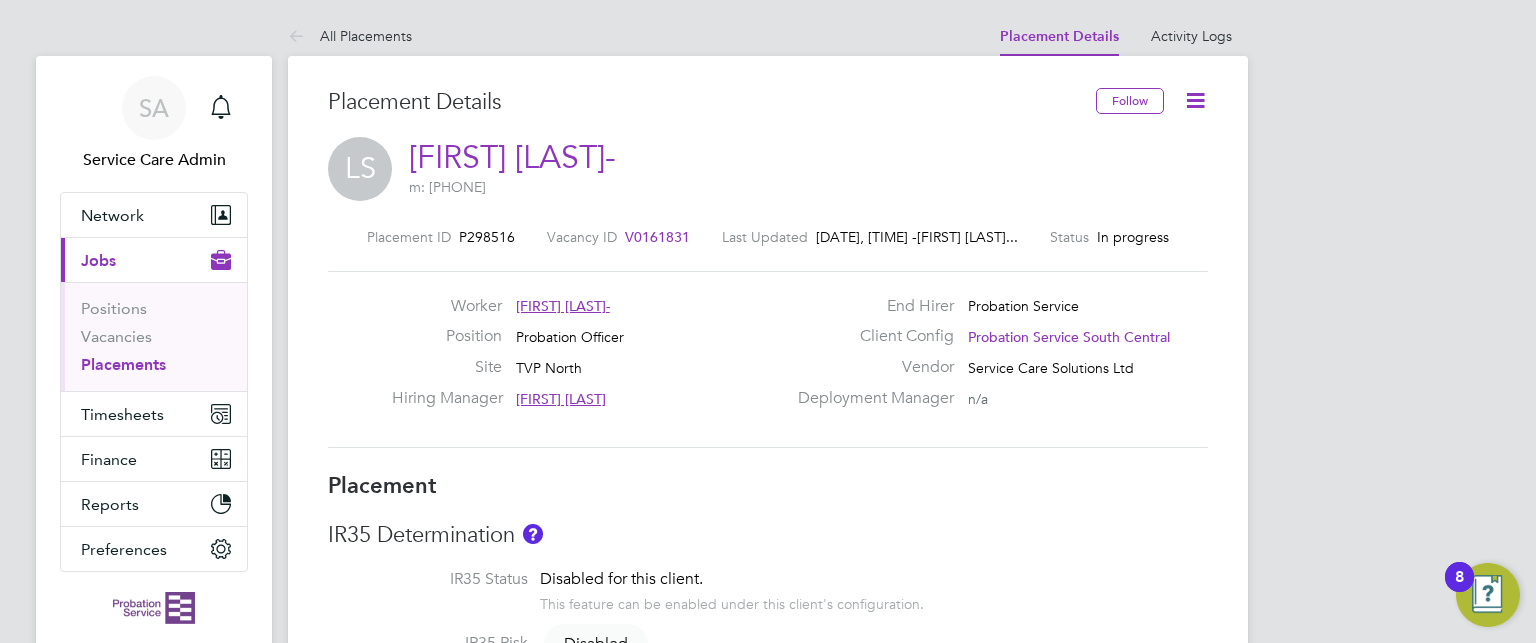 click on "V0161831" 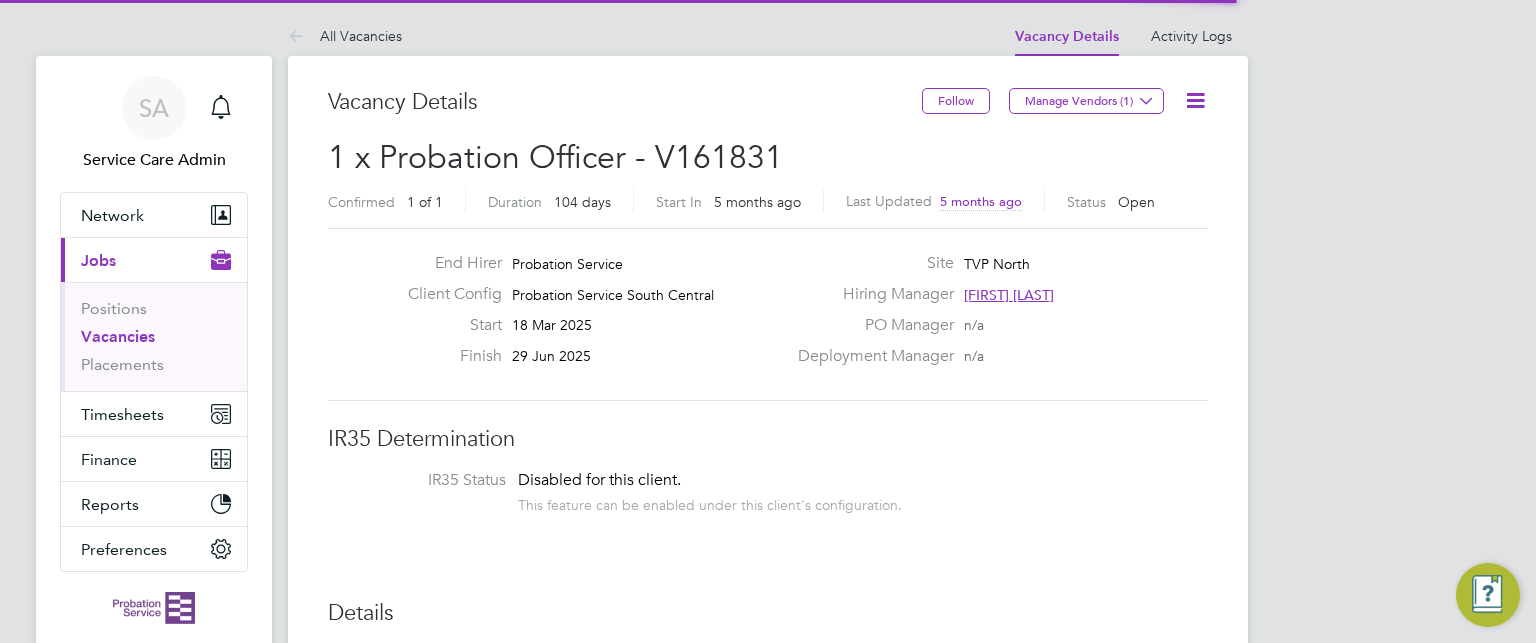 scroll, scrollTop: 10, scrollLeft: 9, axis: both 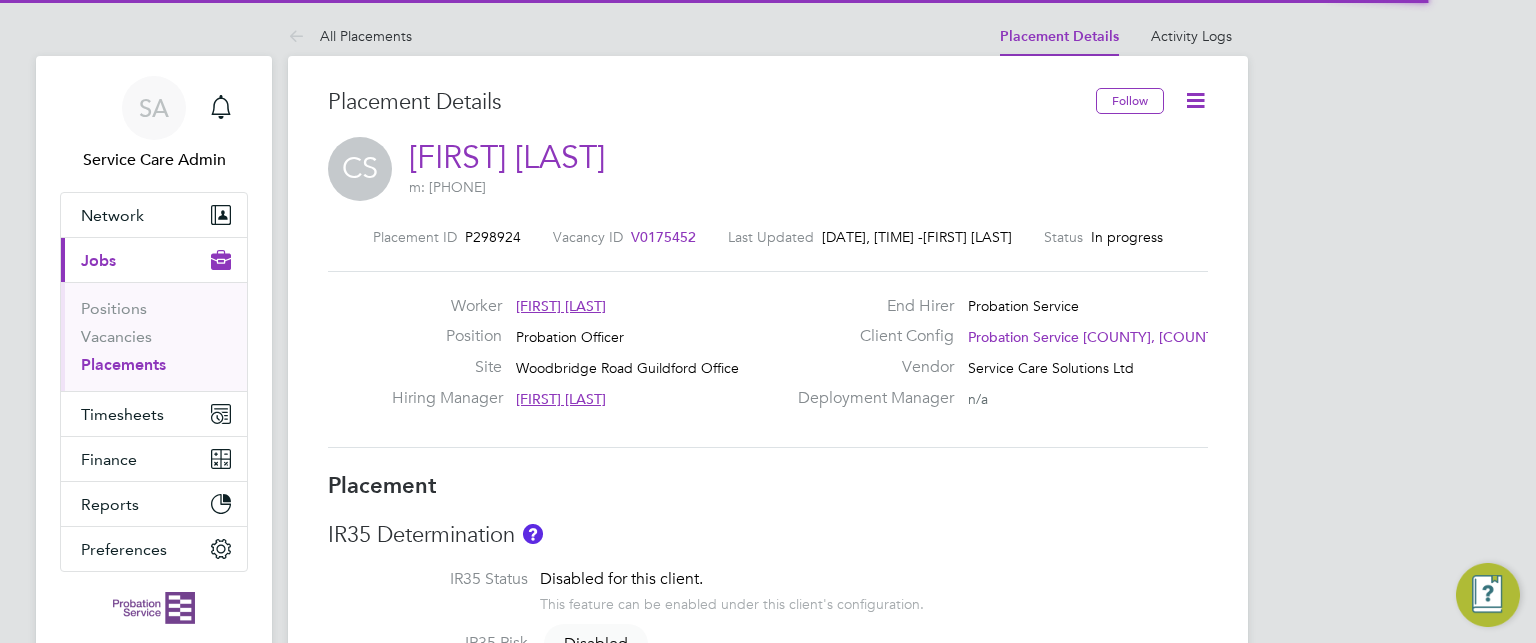 click on "V0175452" 